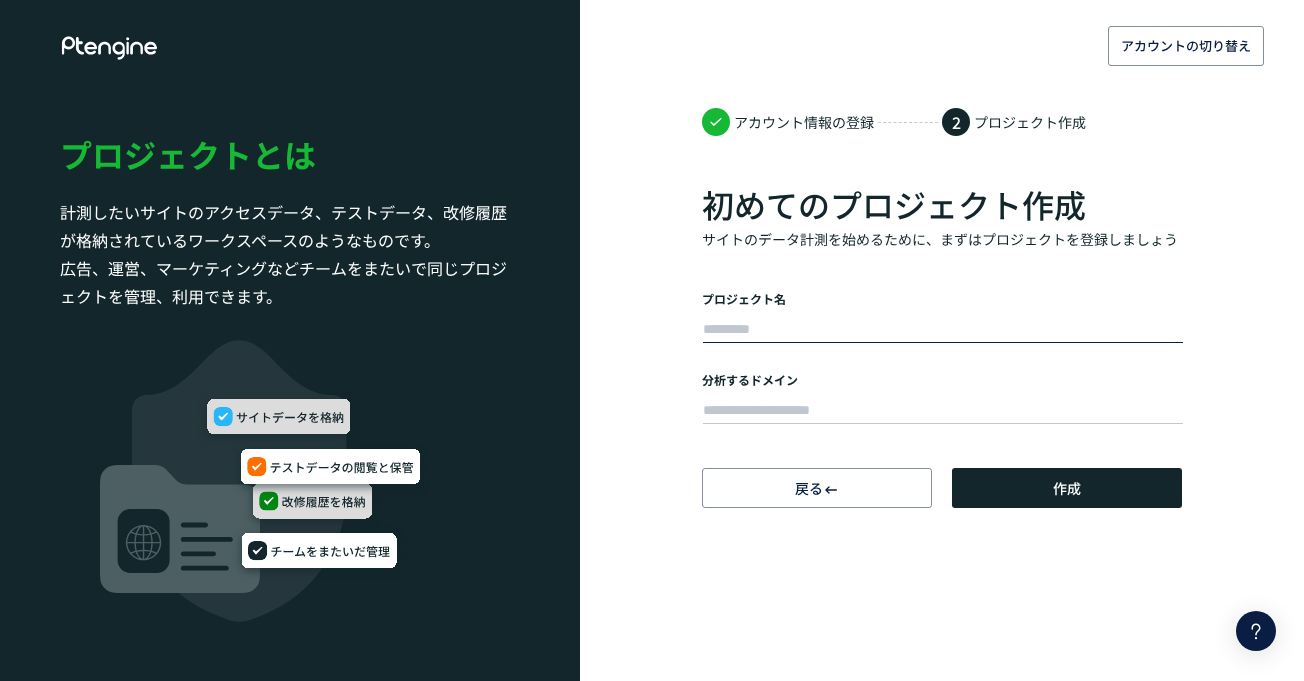 scroll, scrollTop: 0, scrollLeft: 0, axis: both 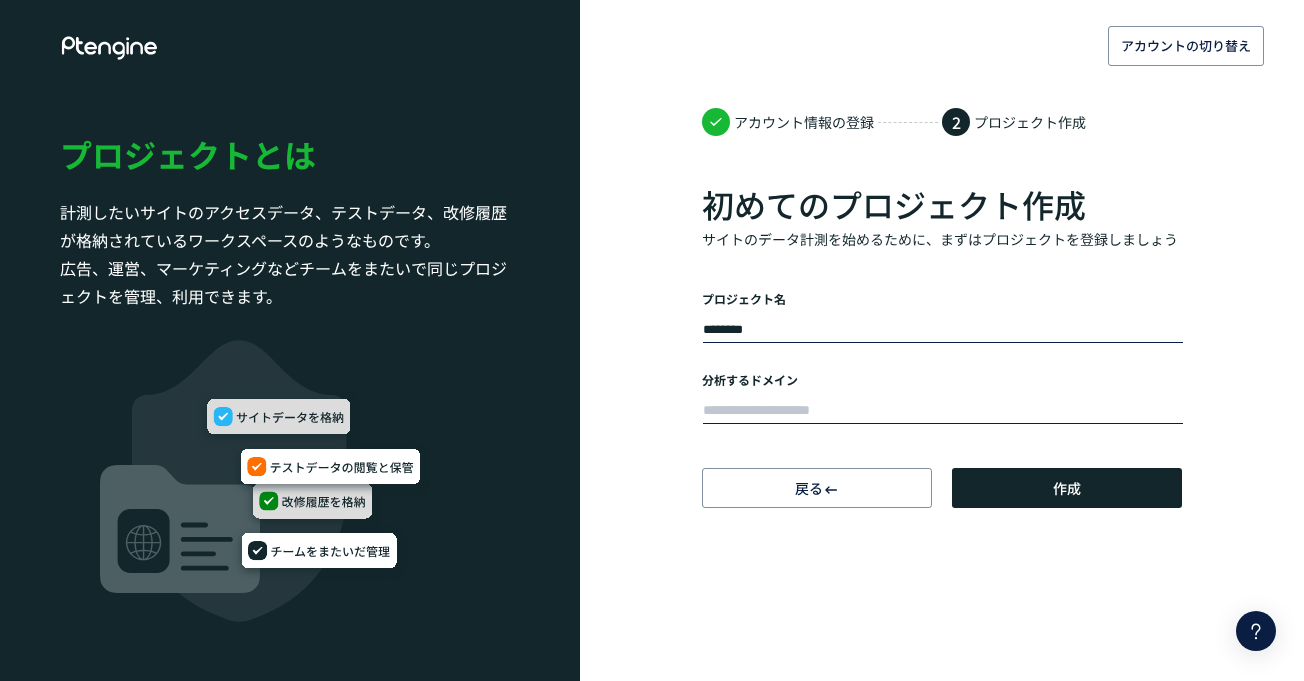 type on "********" 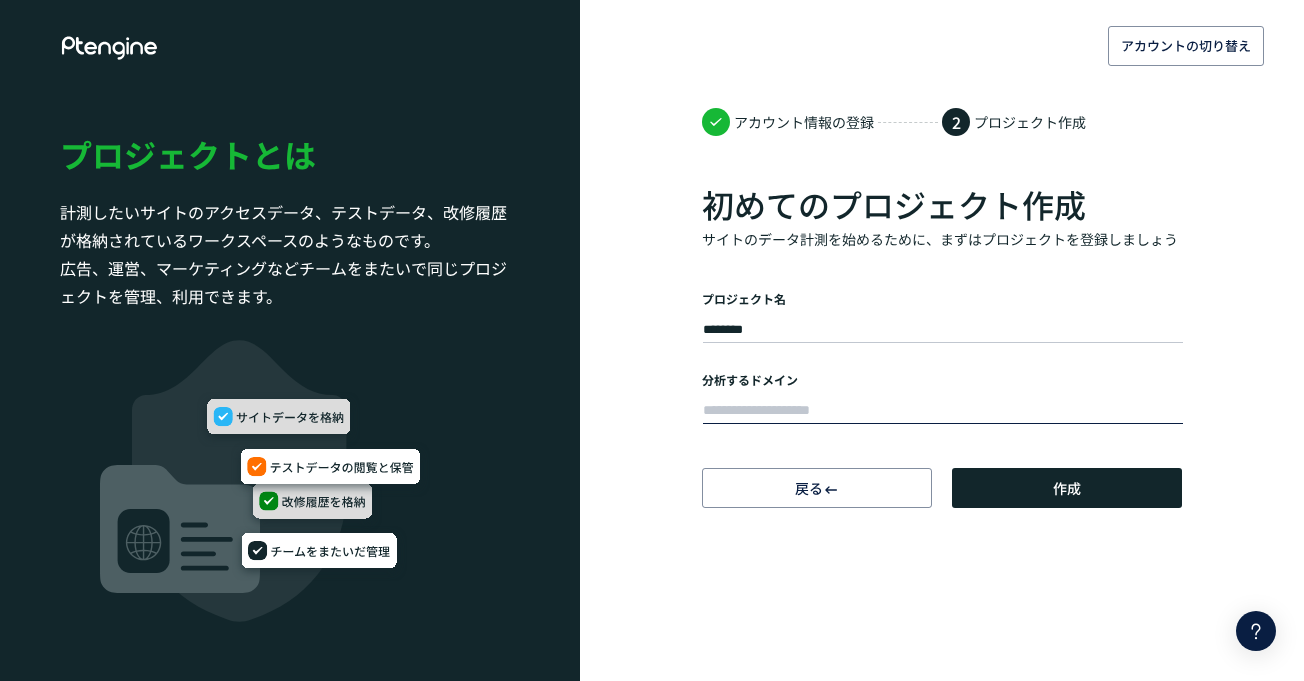 type on "**********" 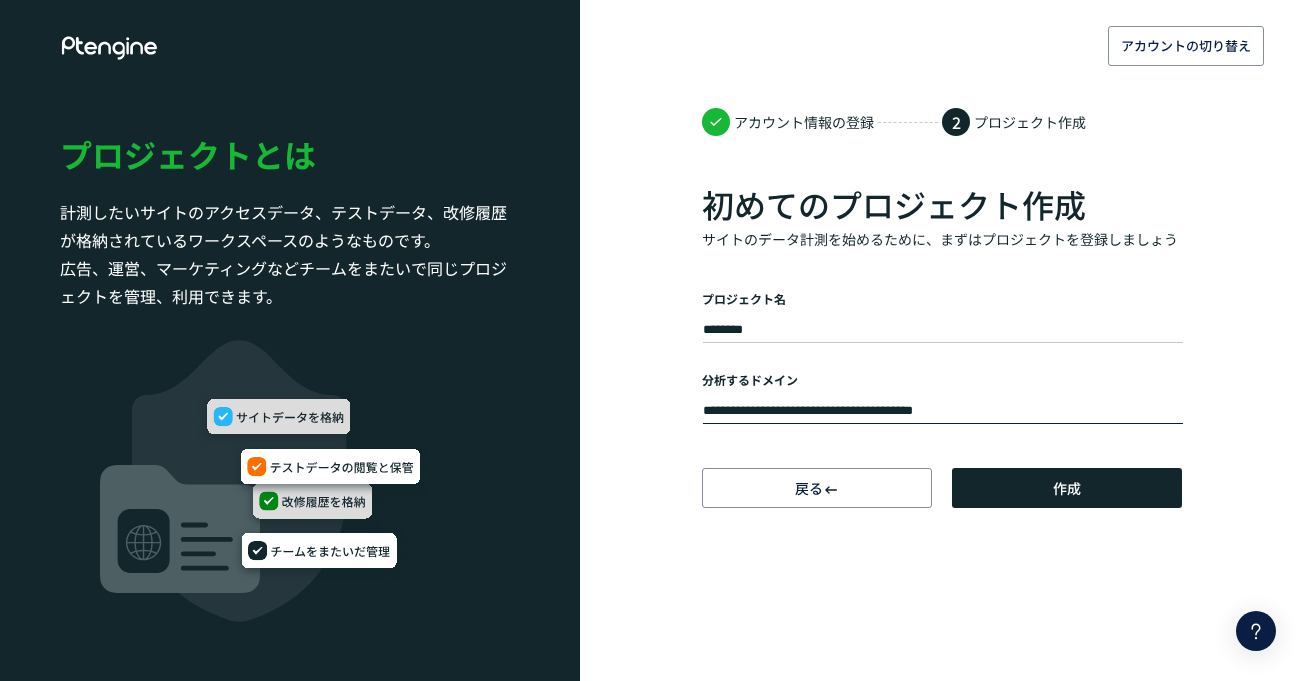 click on "**********" 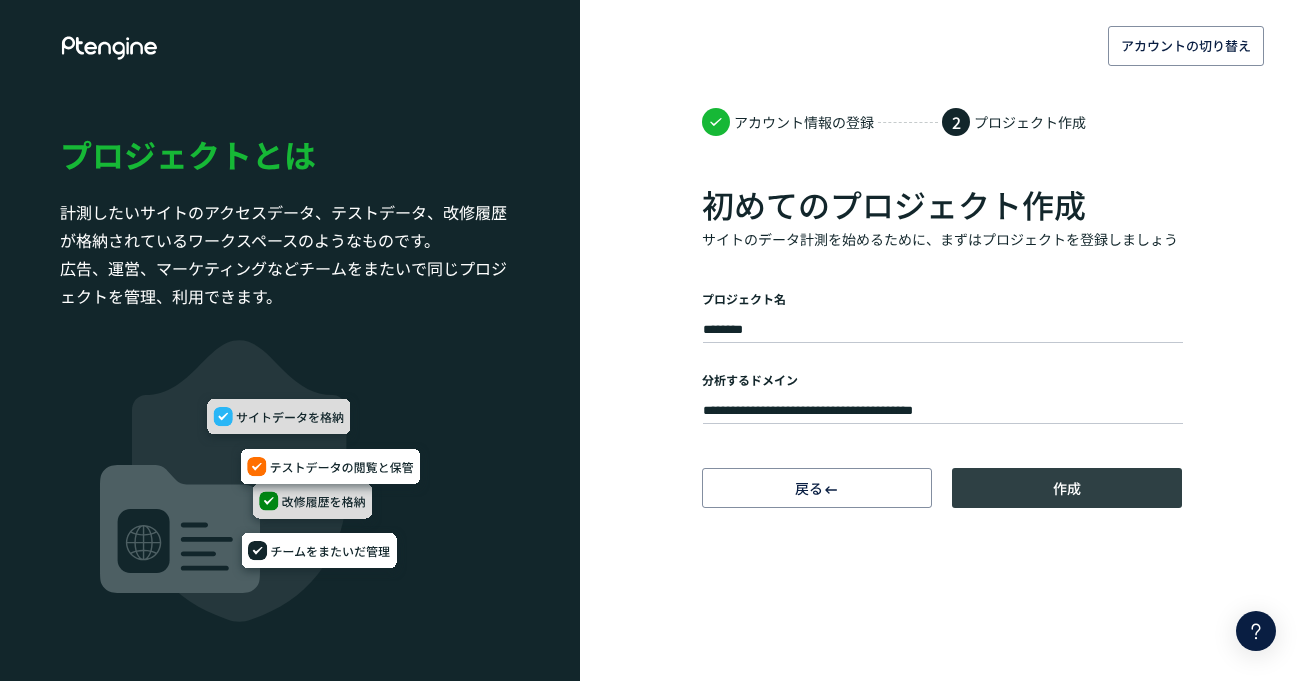 click on "作成" at bounding box center (1067, 488) 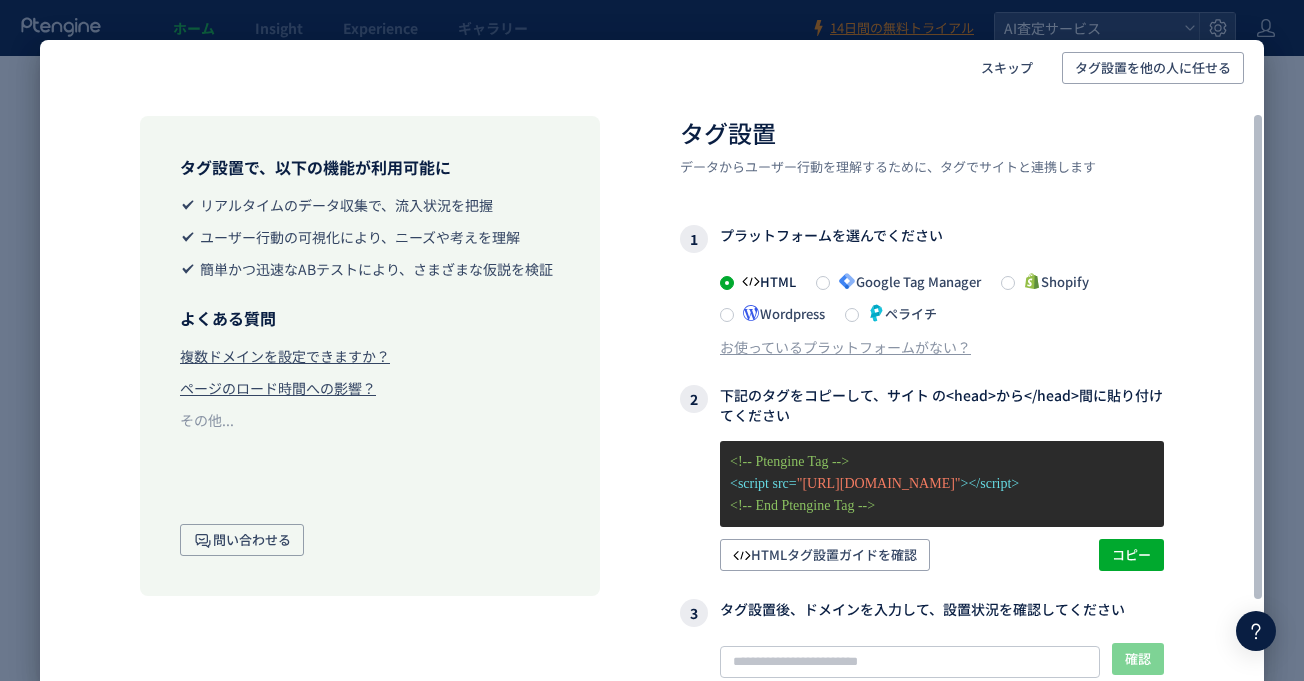scroll, scrollTop: 21, scrollLeft: 0, axis: vertical 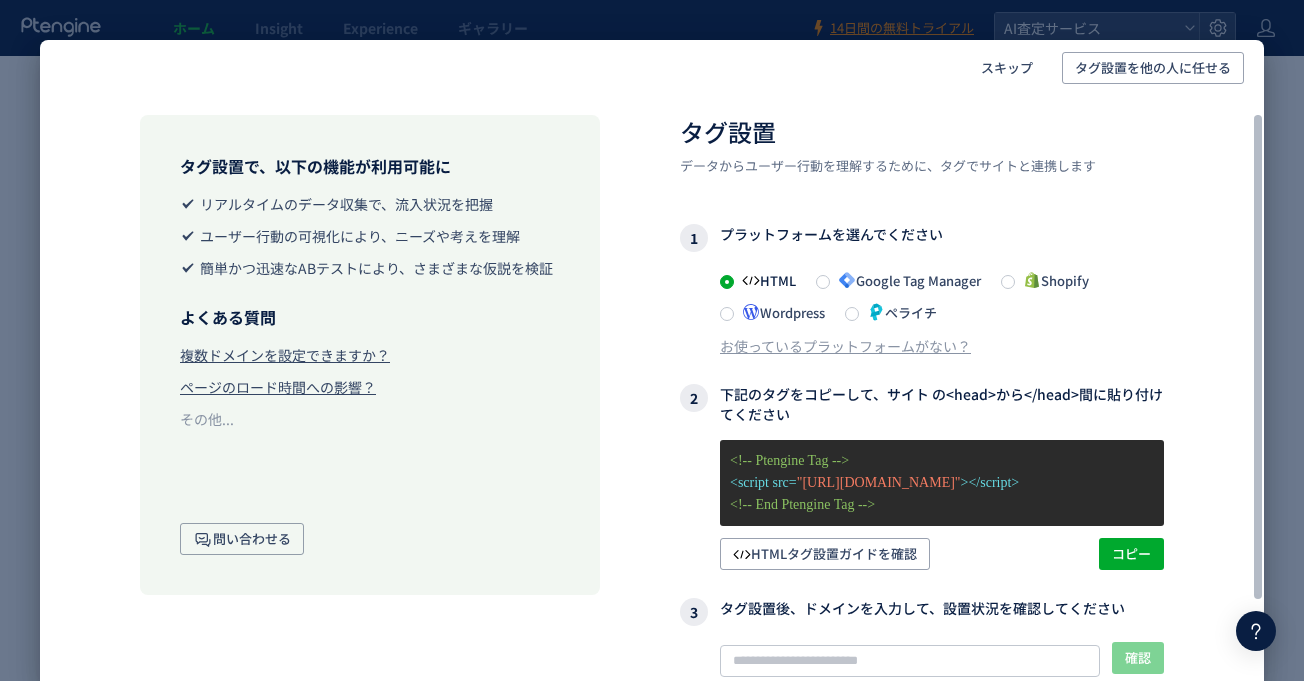 click 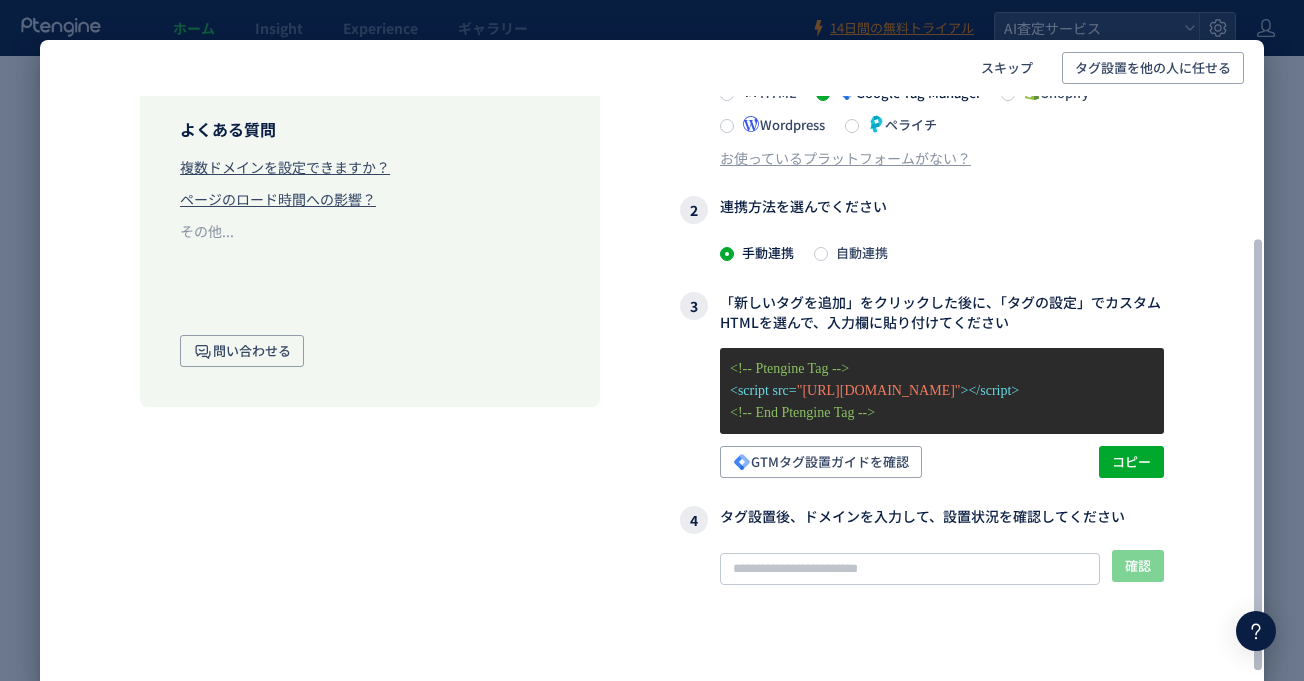 scroll, scrollTop: 213, scrollLeft: 0, axis: vertical 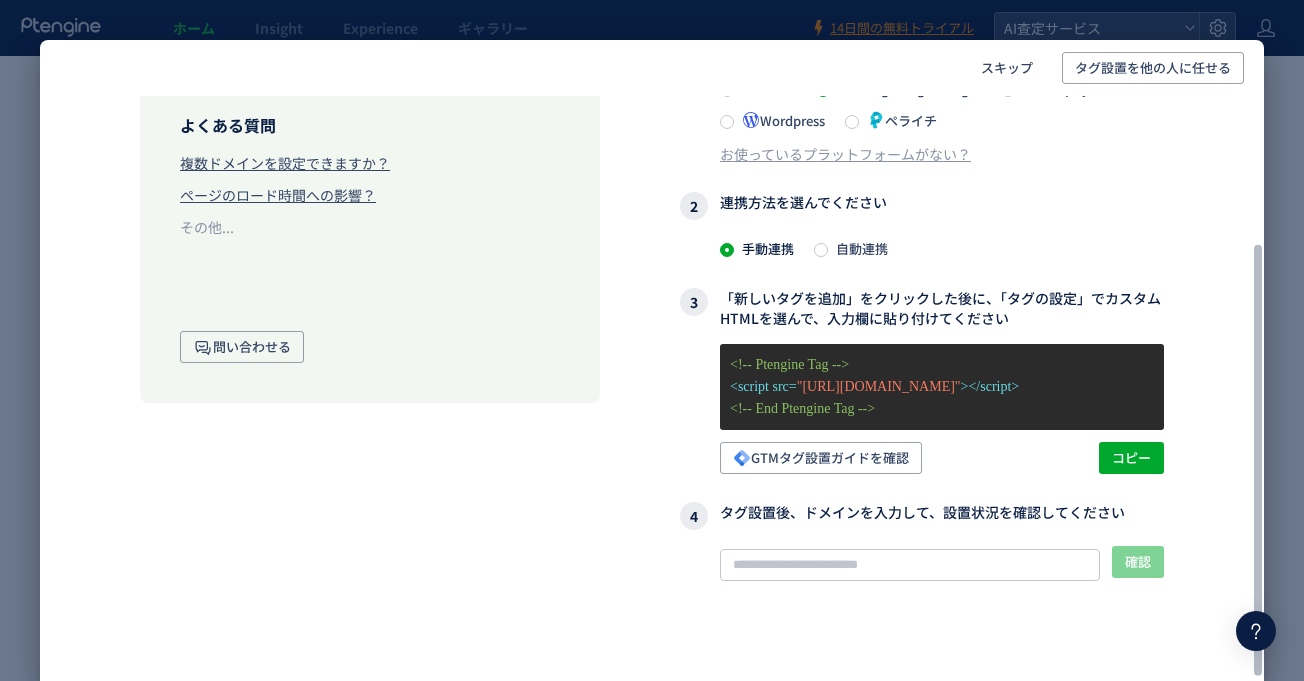 click on "自動連携" at bounding box center (858, 248) 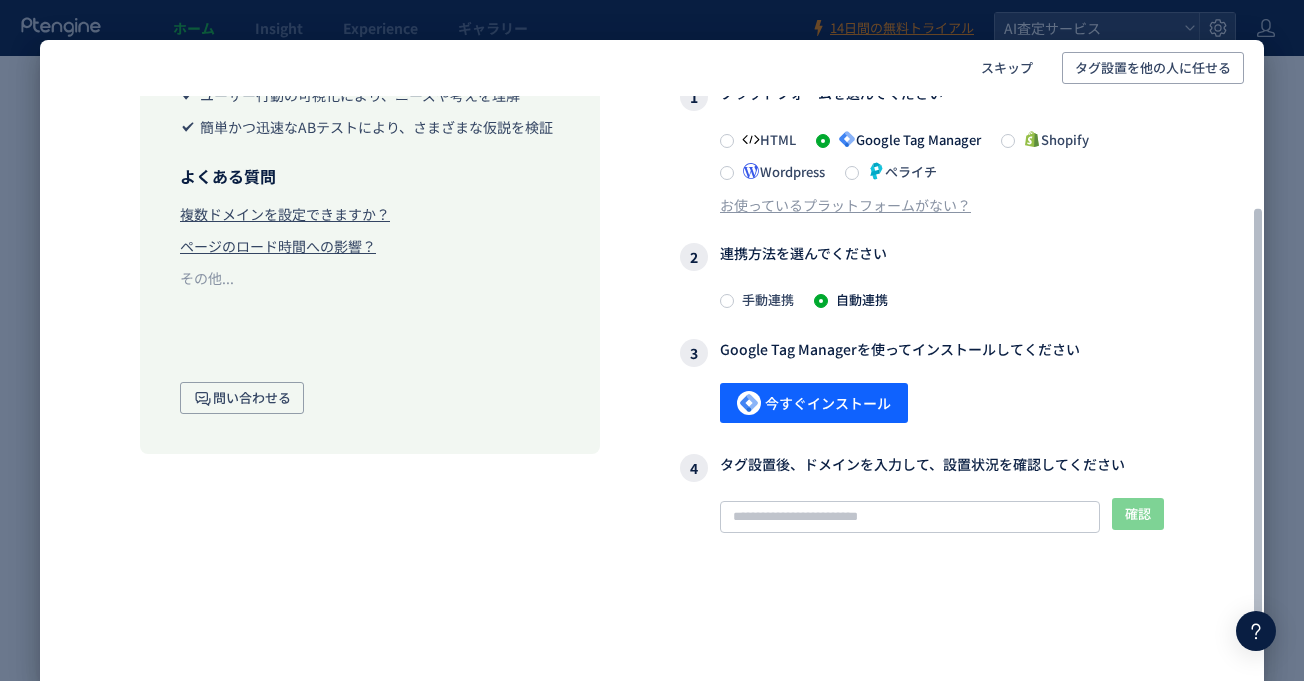 scroll, scrollTop: 160, scrollLeft: 0, axis: vertical 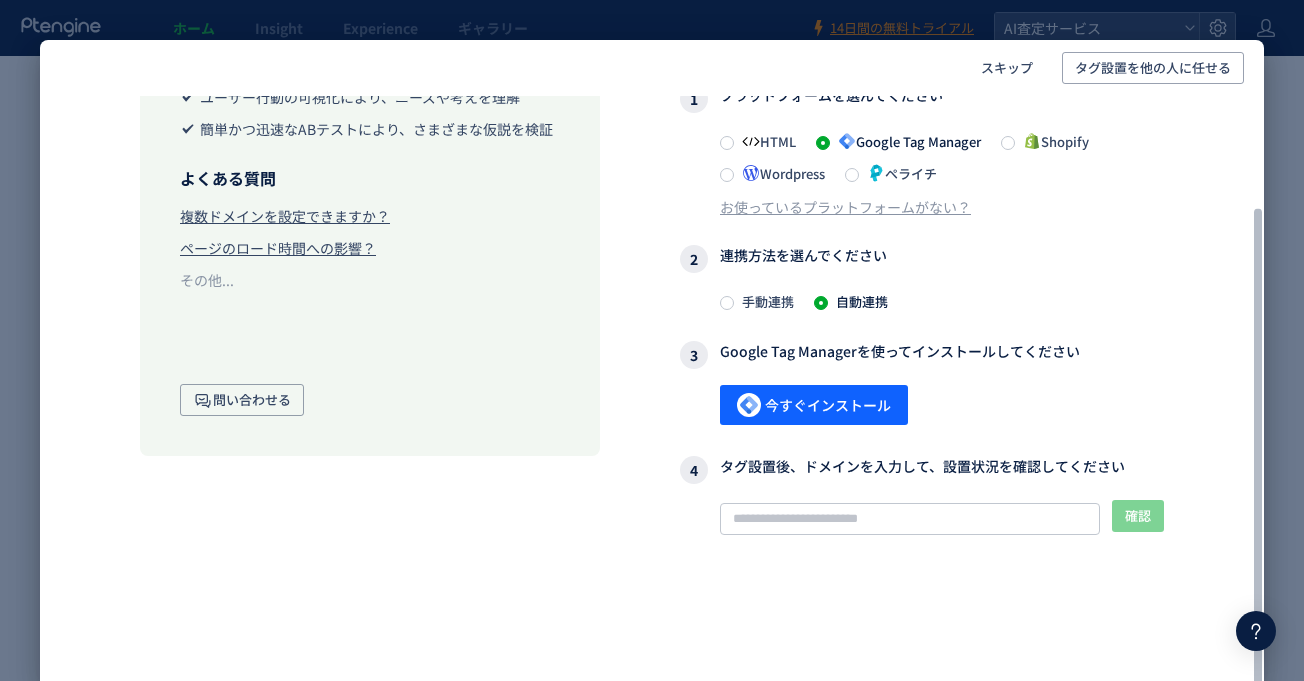 click on "2  連携方法を選んでください 手動連携 自動連携" at bounding box center (922, 279) 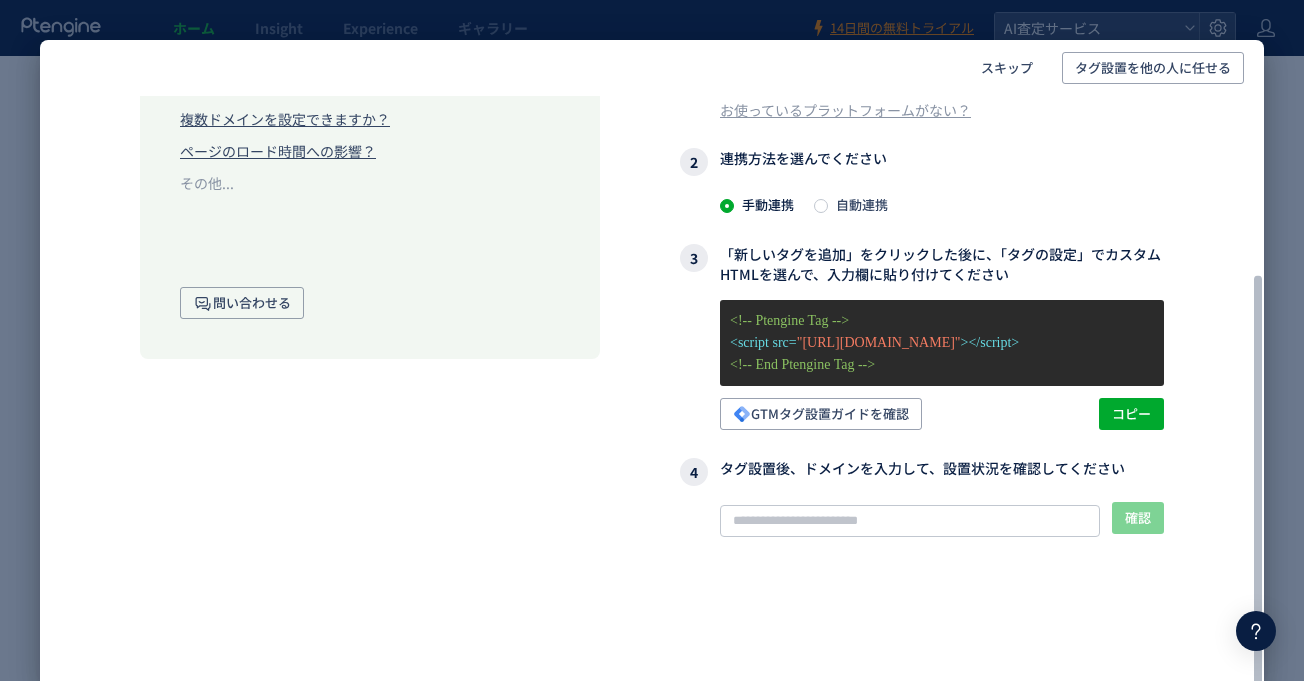 scroll, scrollTop: 258, scrollLeft: 0, axis: vertical 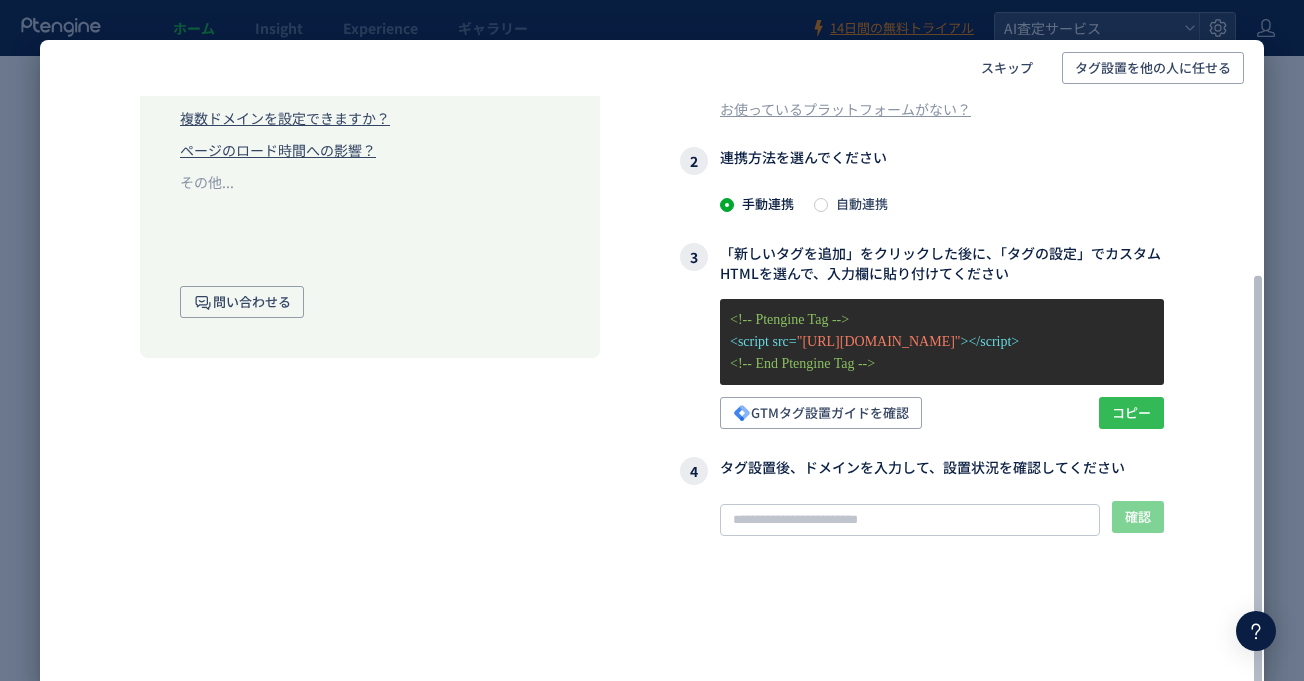click on "コピー" at bounding box center (1131, 413) 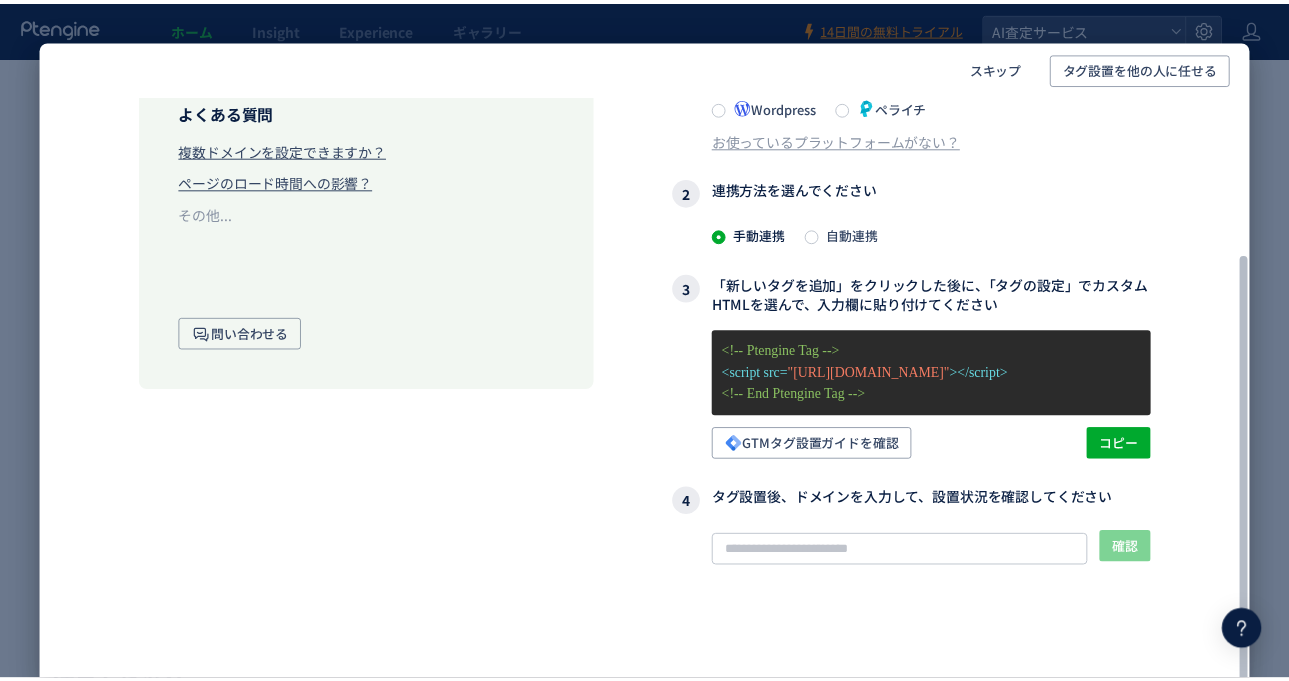 scroll, scrollTop: 228, scrollLeft: 0, axis: vertical 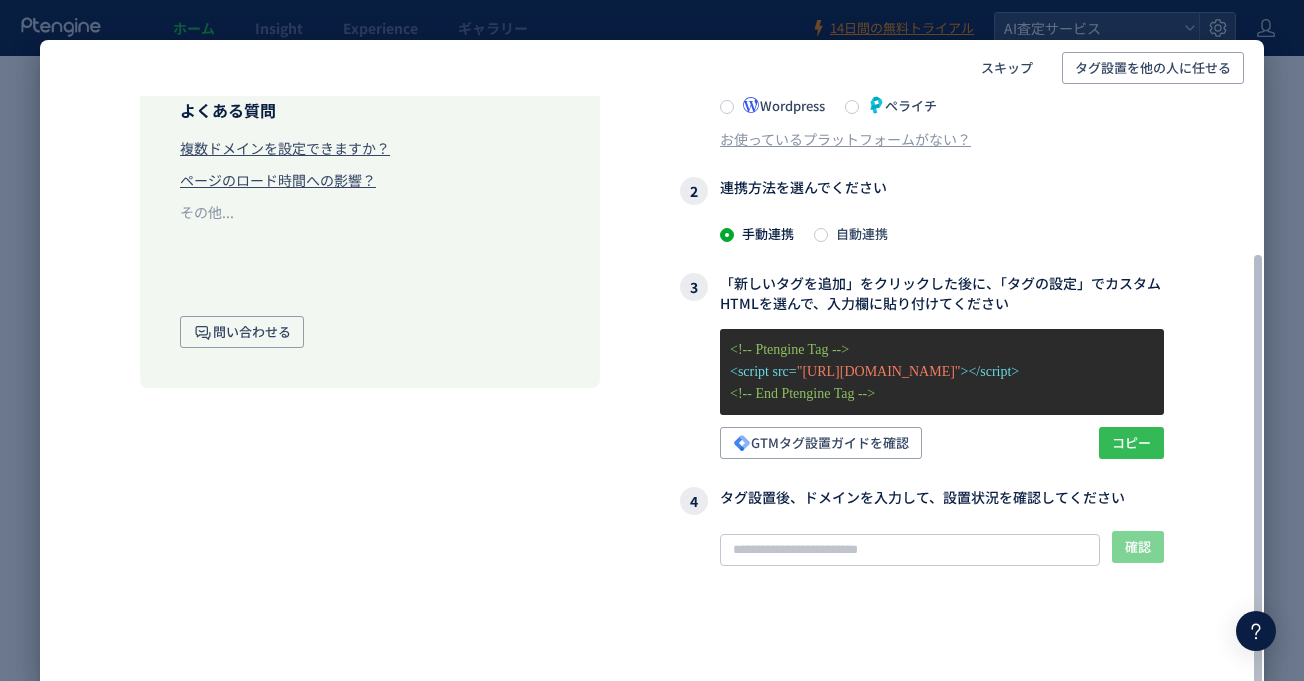 click on "コピー" at bounding box center [1131, 443] 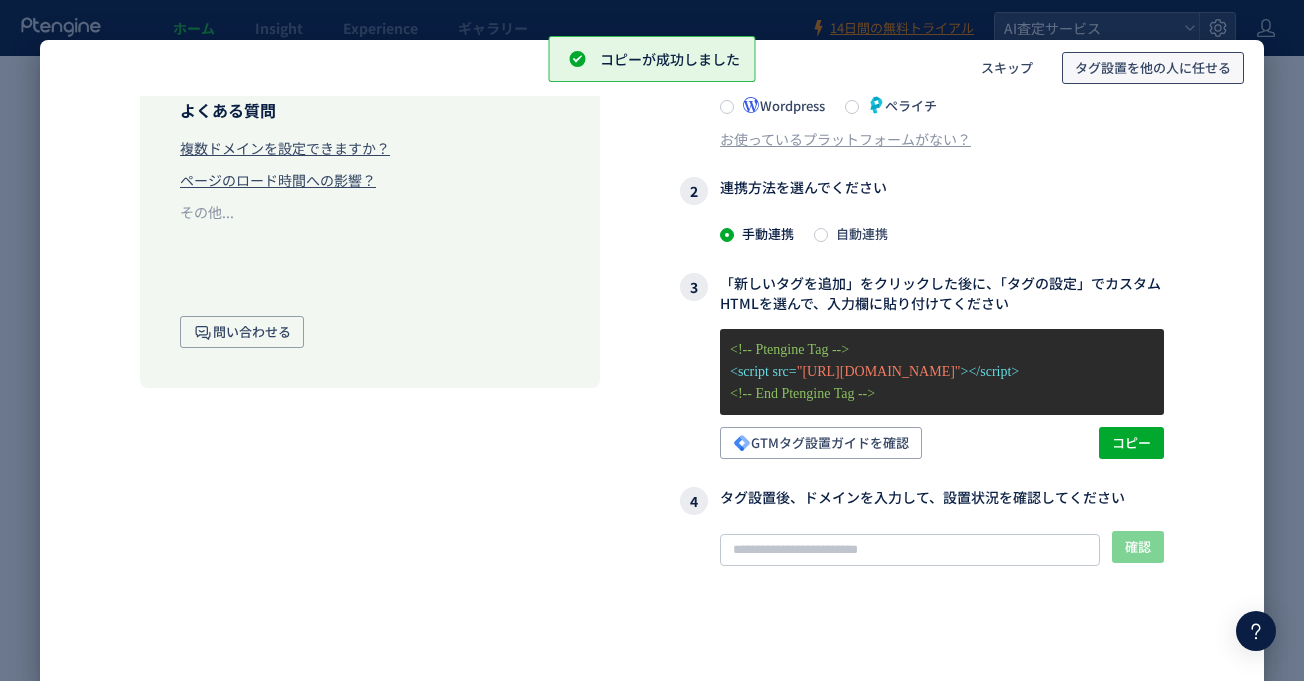 click on "タグ設置を他の人に任せる" at bounding box center (1153, 68) 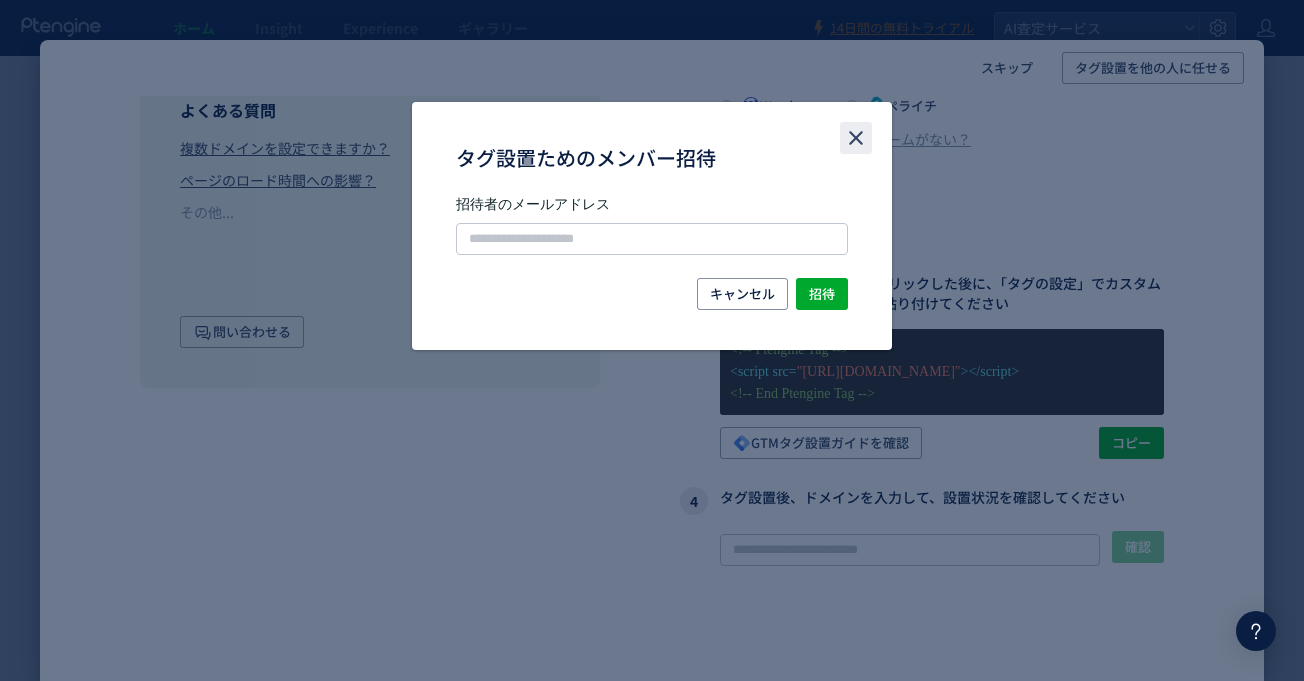 click 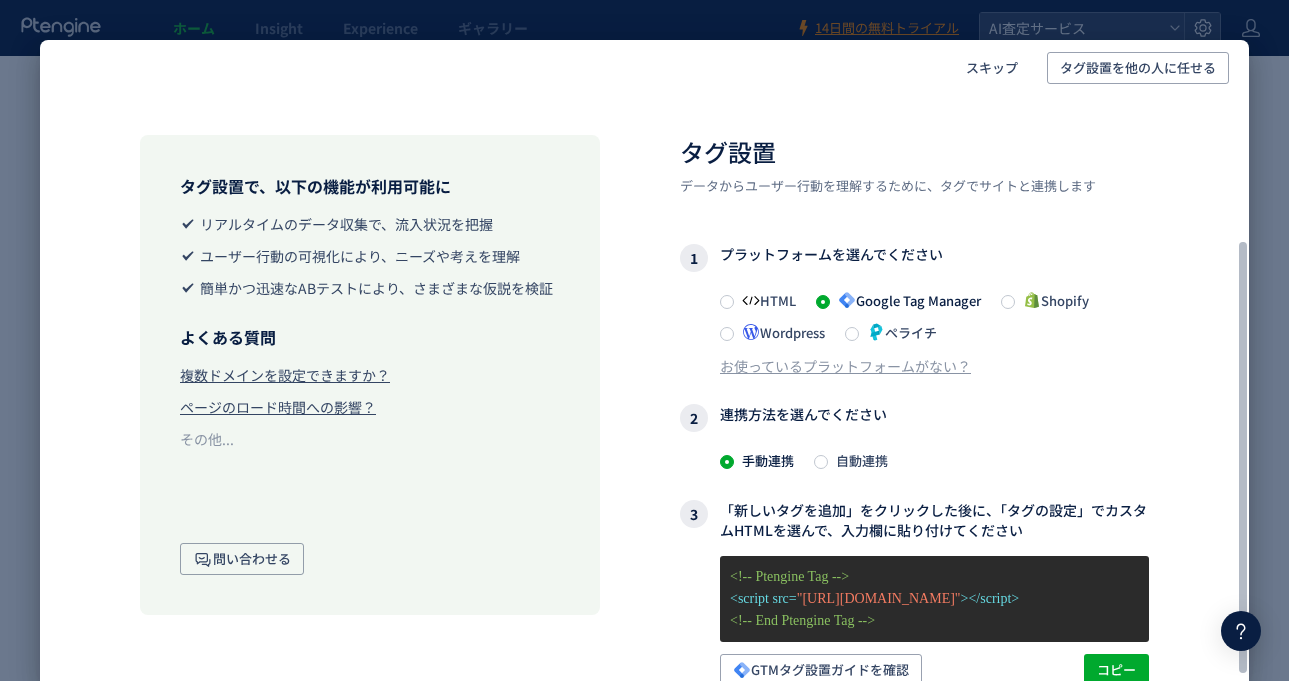 scroll, scrollTop: 259, scrollLeft: 0, axis: vertical 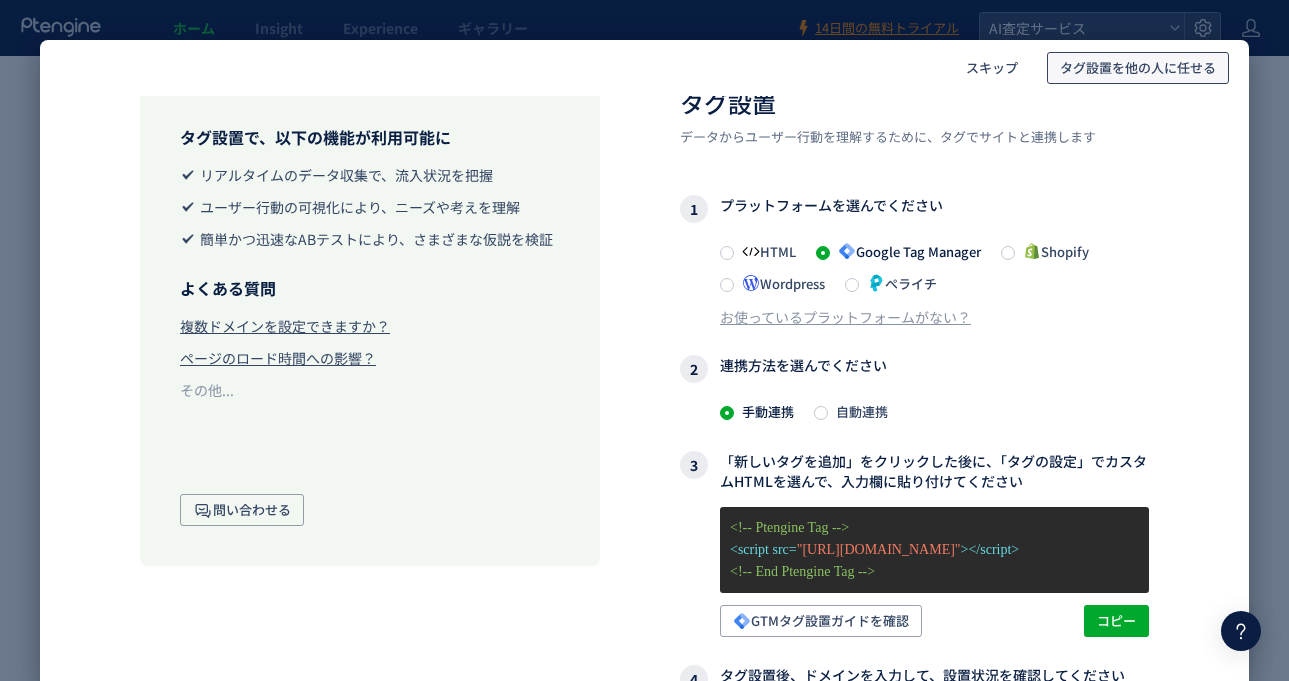 click on "タグ設置を他の人に任せる" at bounding box center [1138, 68] 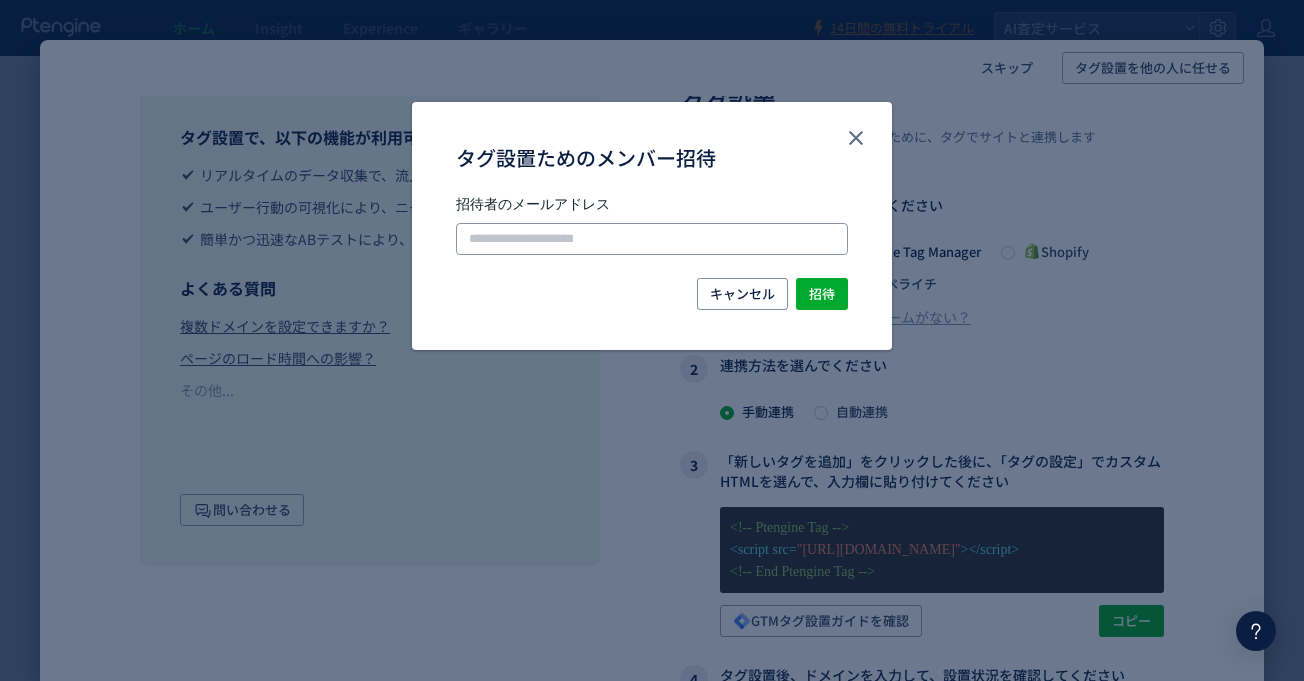 click 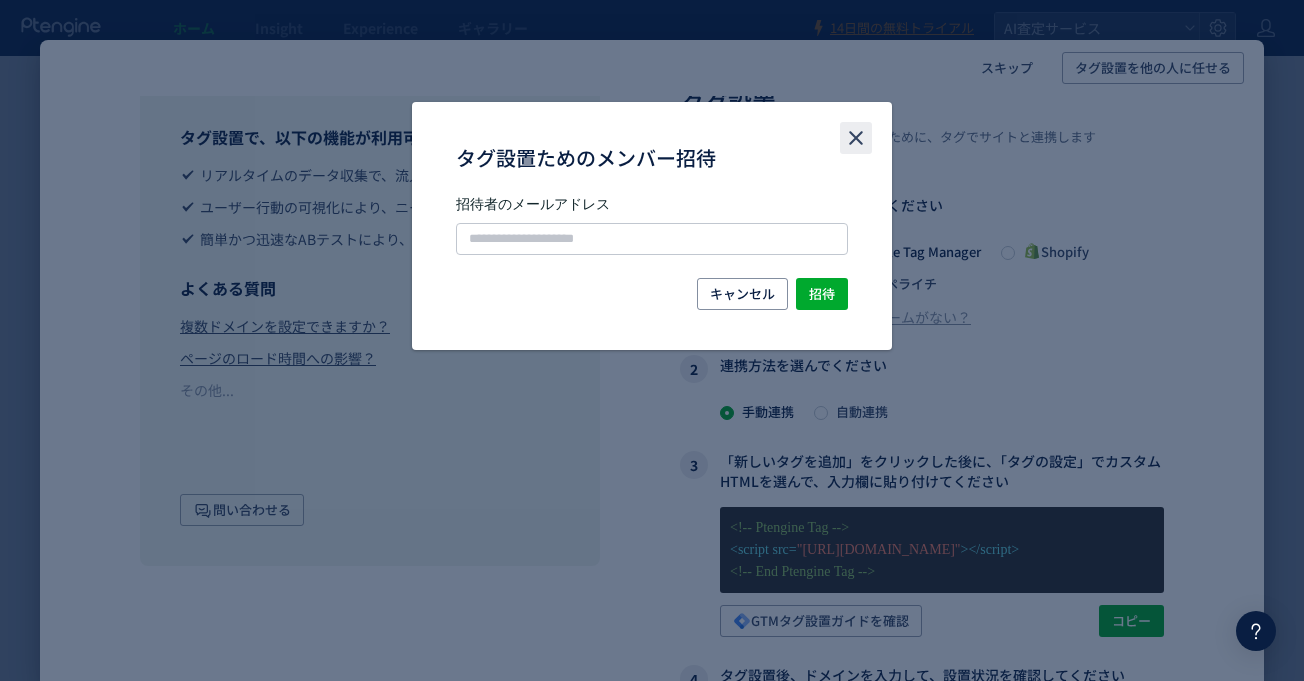 click 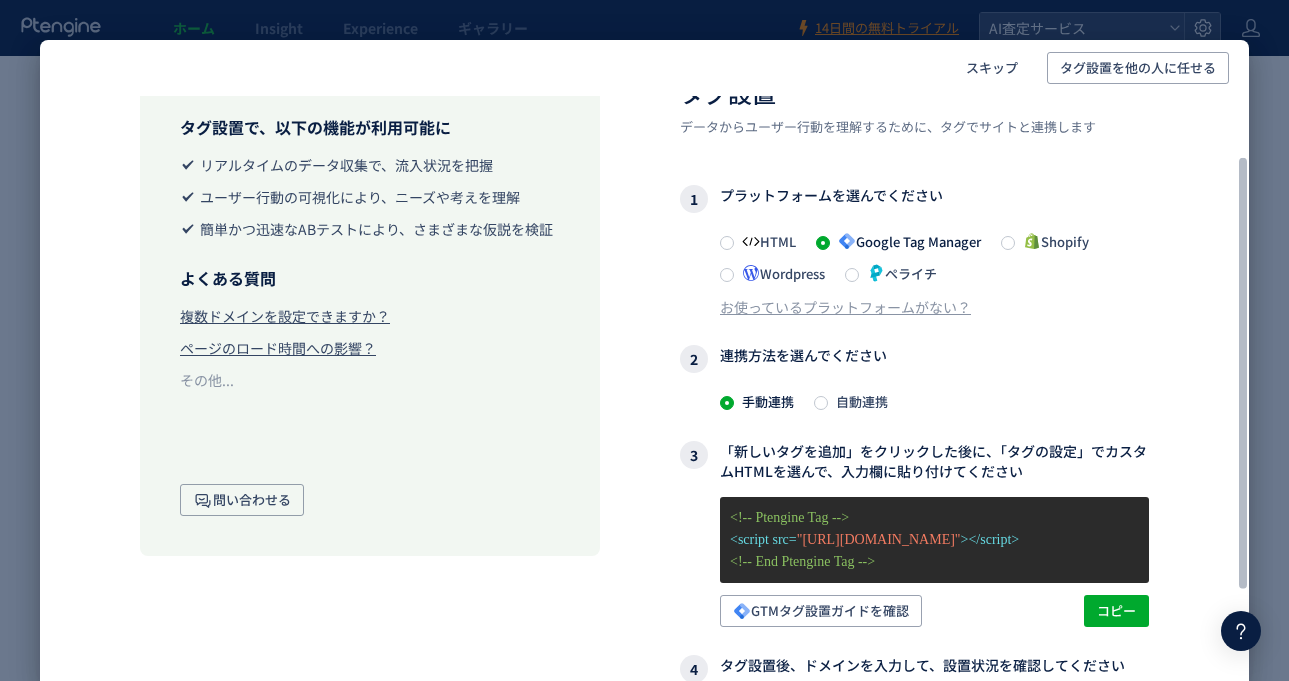scroll, scrollTop: 87, scrollLeft: 0, axis: vertical 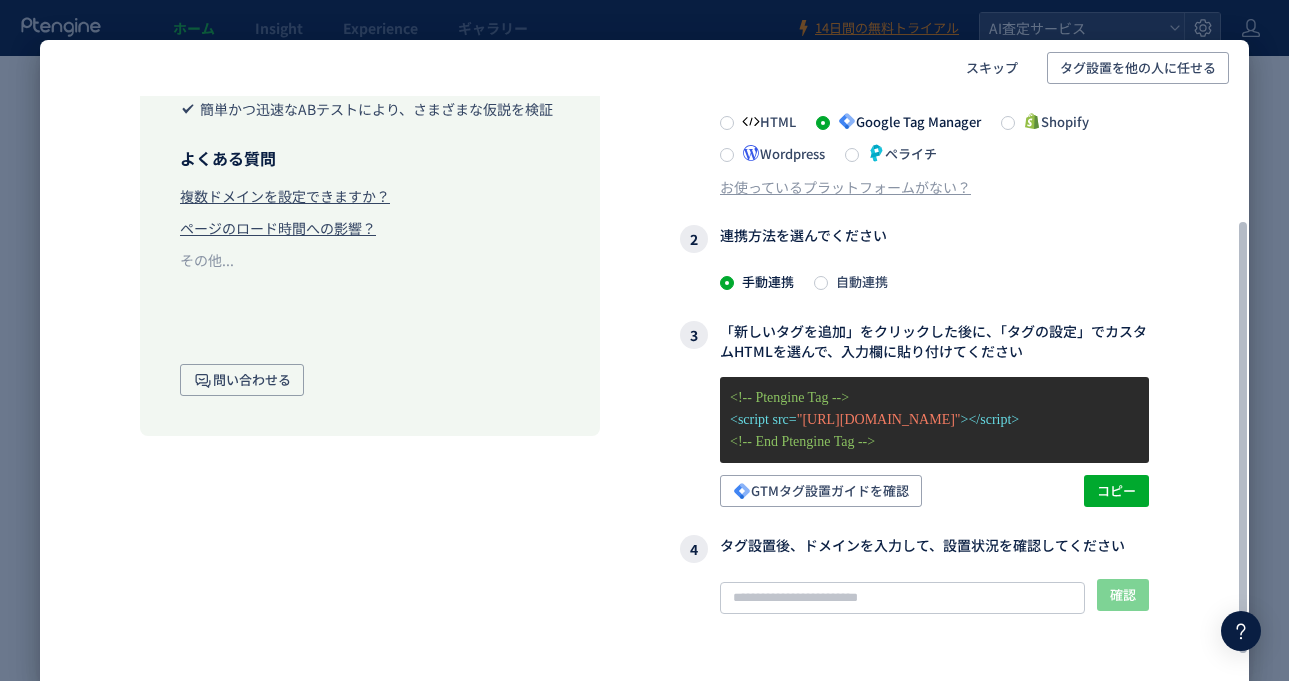 click on "自動連携" at bounding box center (858, 281) 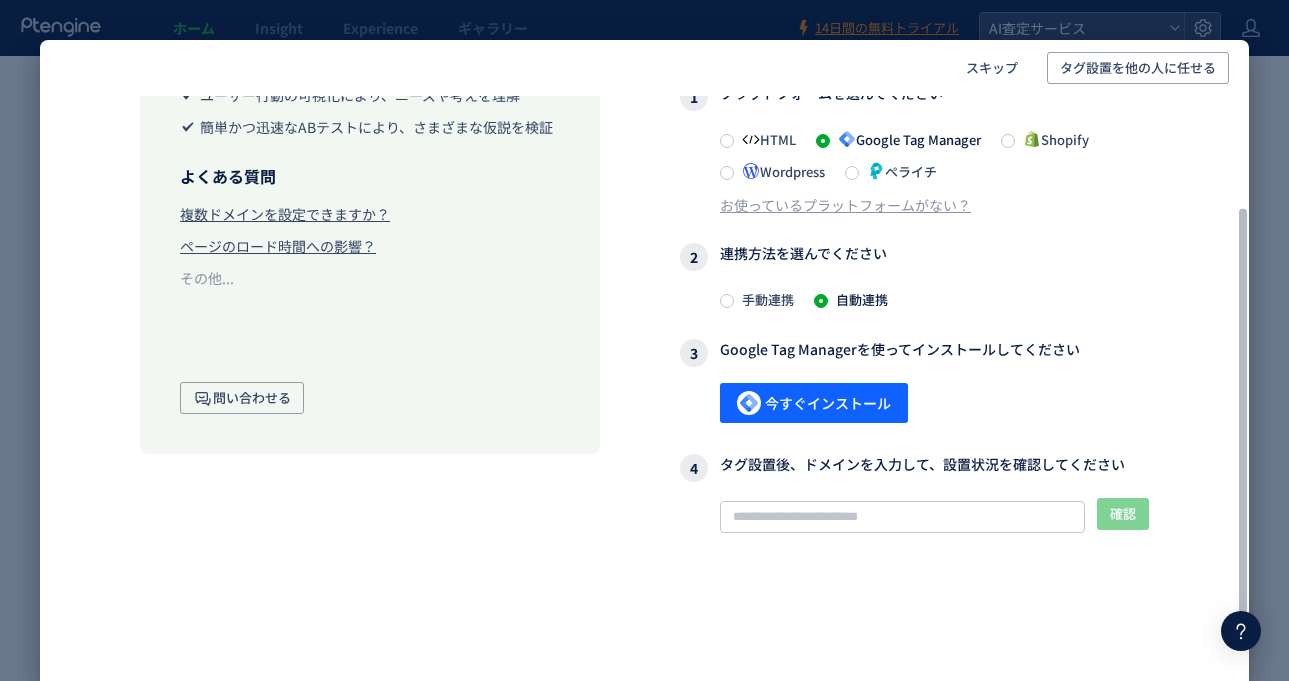 scroll, scrollTop: 160, scrollLeft: 0, axis: vertical 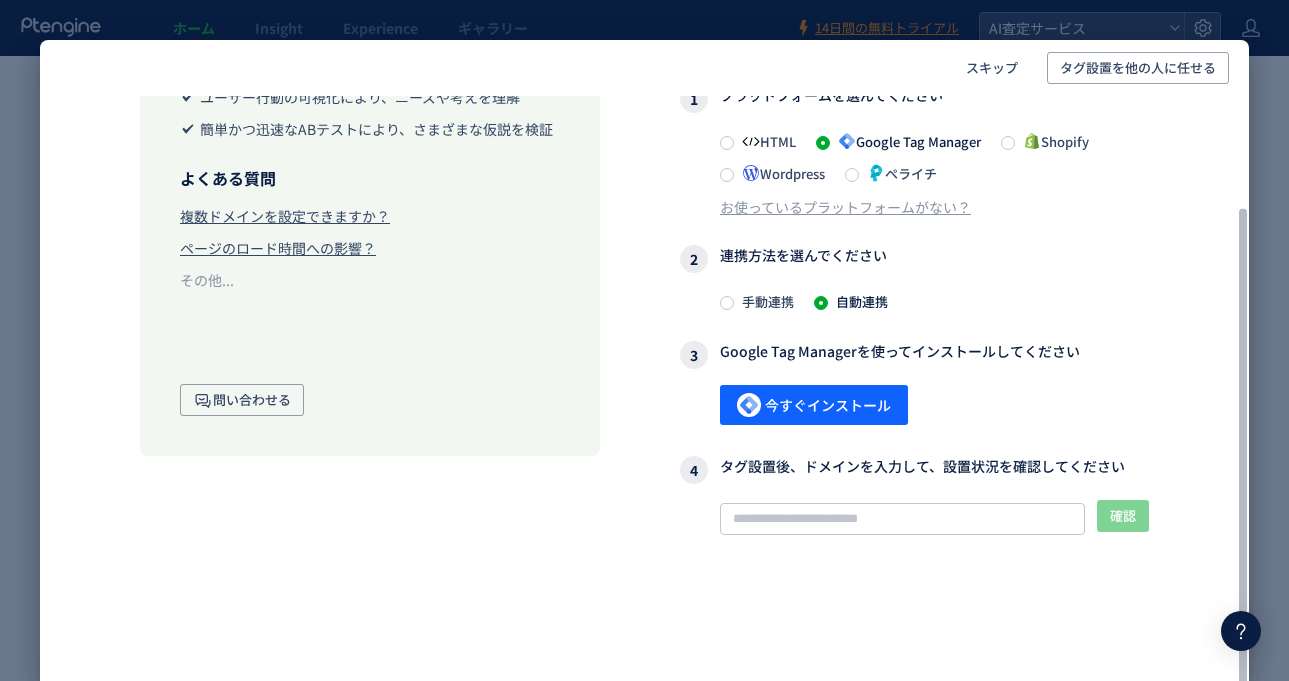 click on "手動連携" at bounding box center [764, 301] 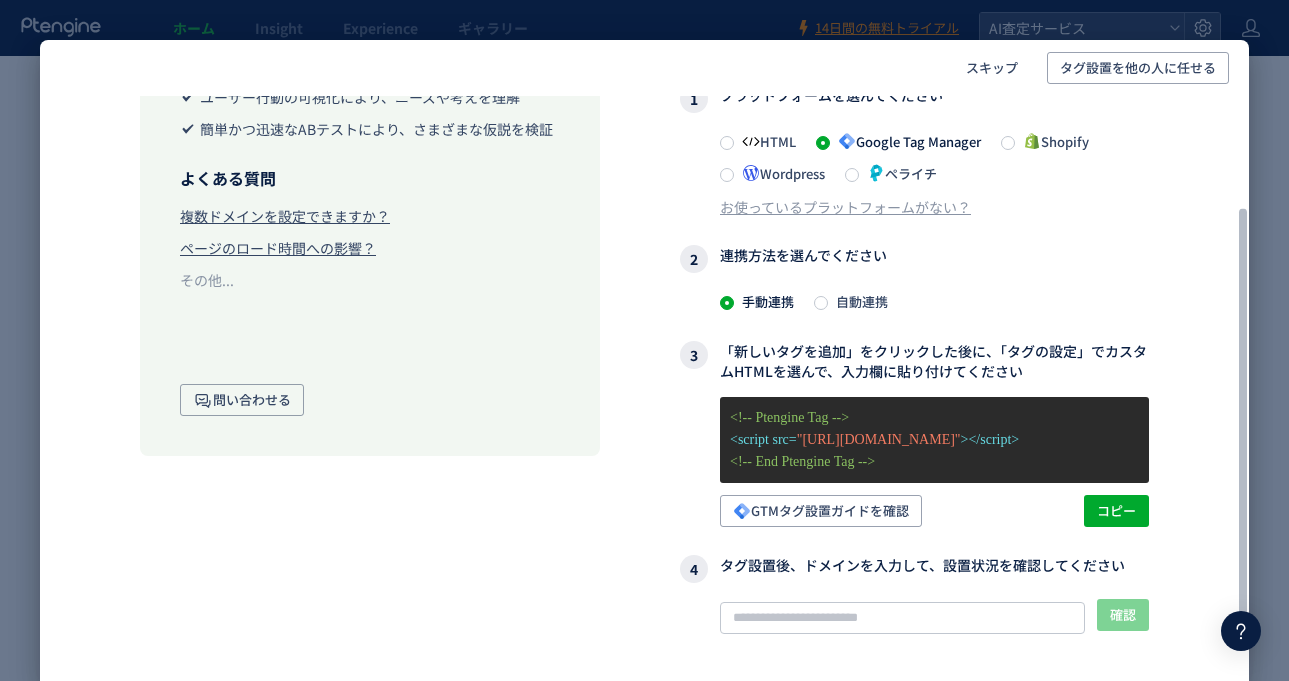 scroll, scrollTop: 173, scrollLeft: 0, axis: vertical 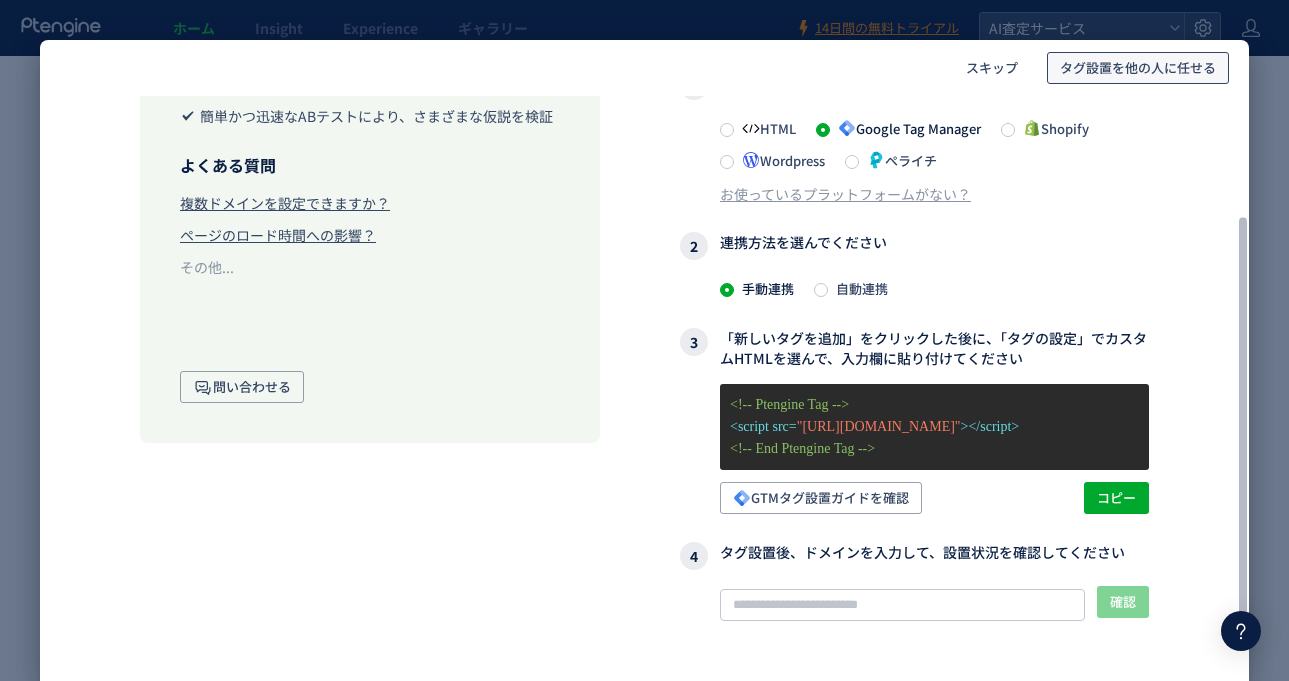 click on "タグ設置を他の人に任せる" at bounding box center [1138, 68] 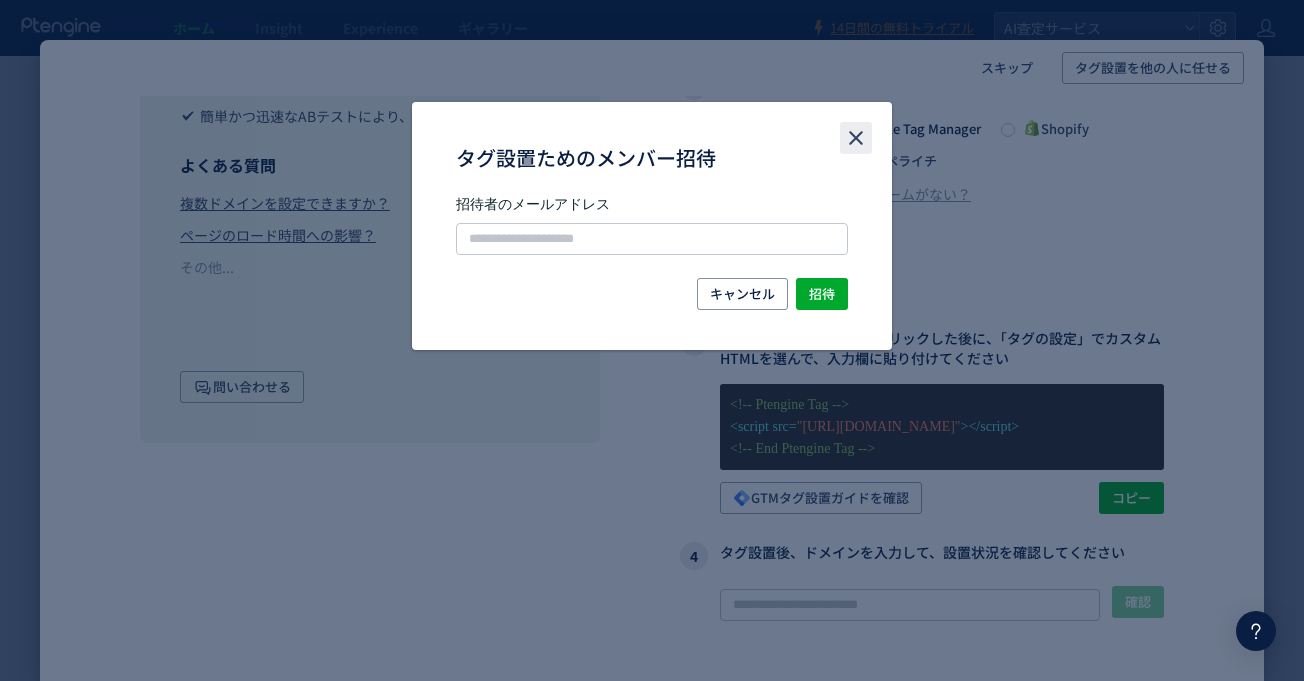 click 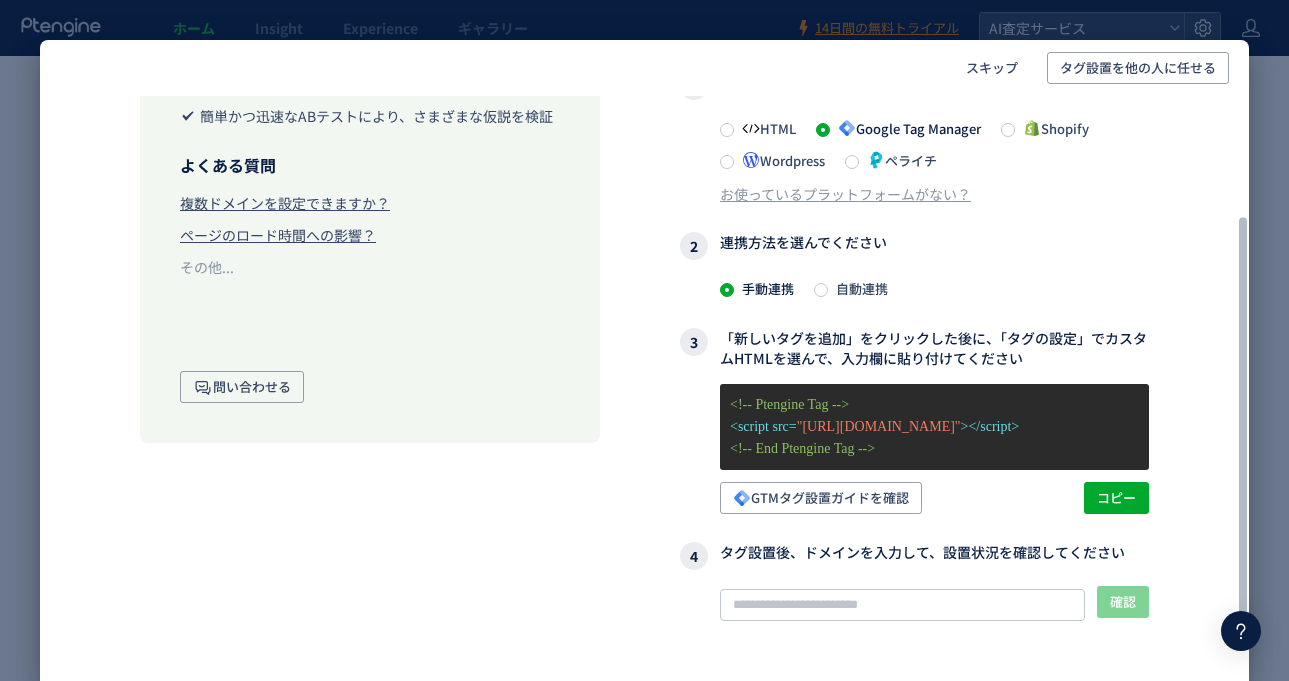 scroll, scrollTop: 259, scrollLeft: 0, axis: vertical 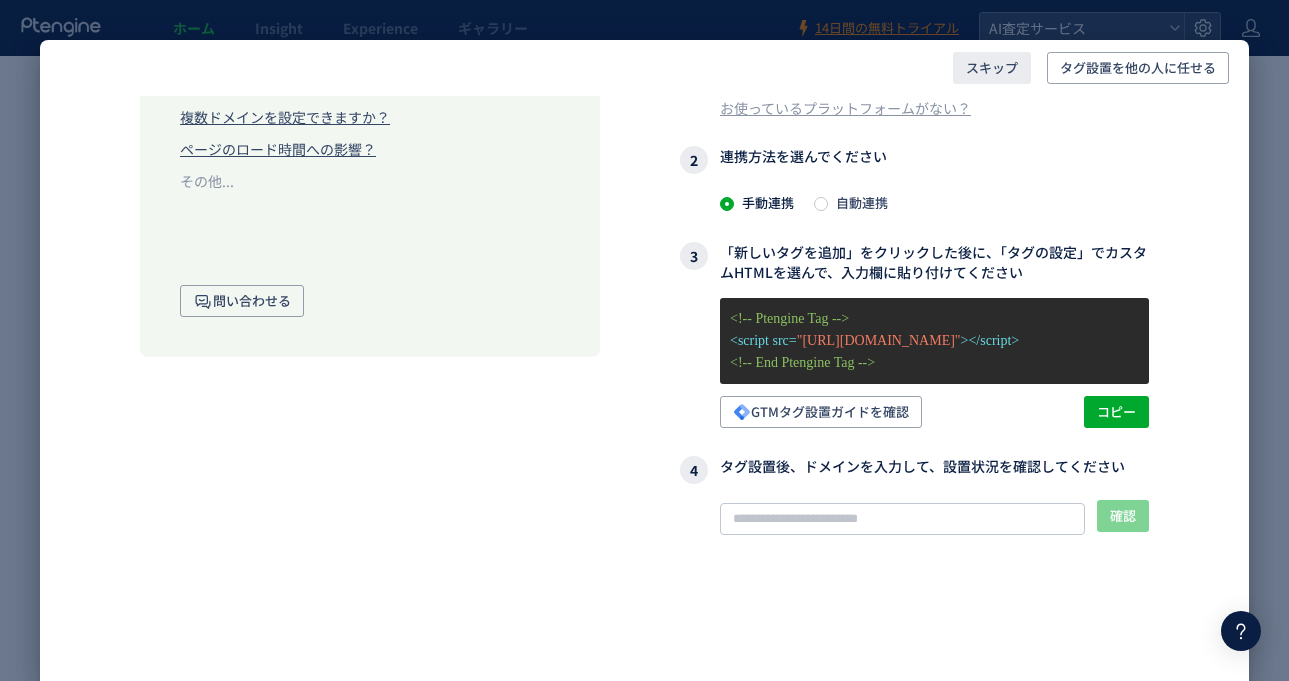click on "スキップ" at bounding box center (992, 68) 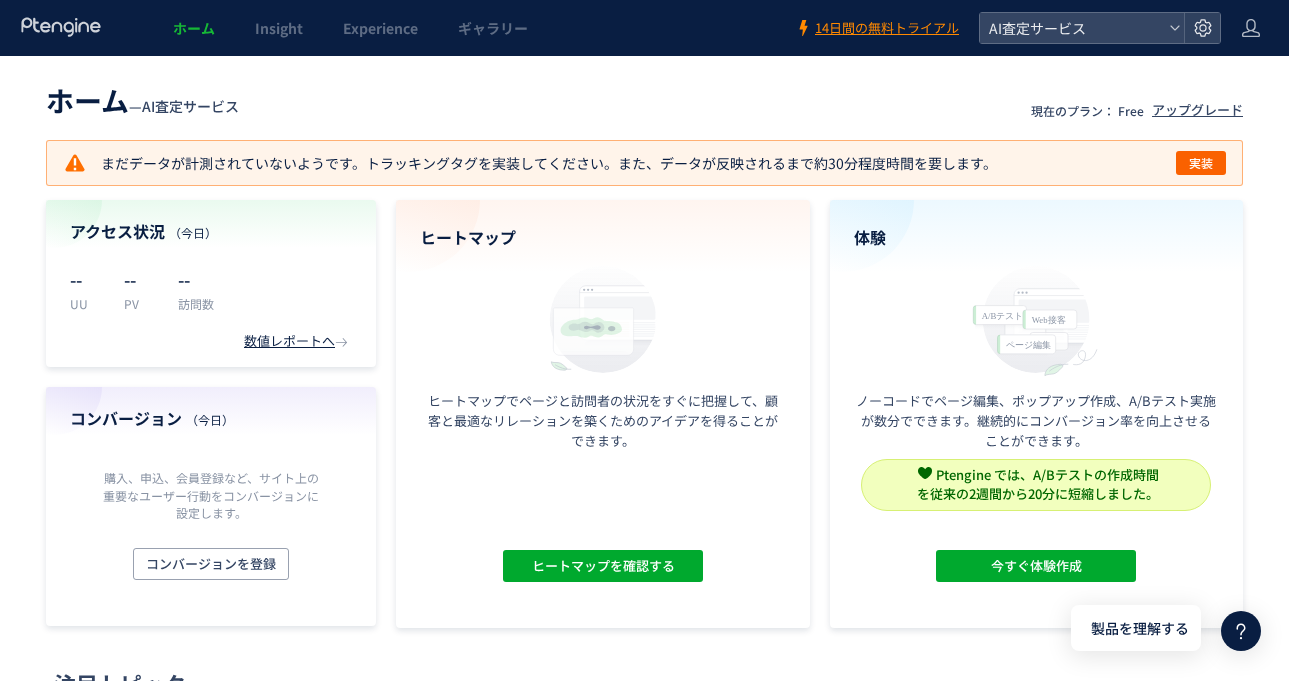 scroll, scrollTop: 99, scrollLeft: 0, axis: vertical 